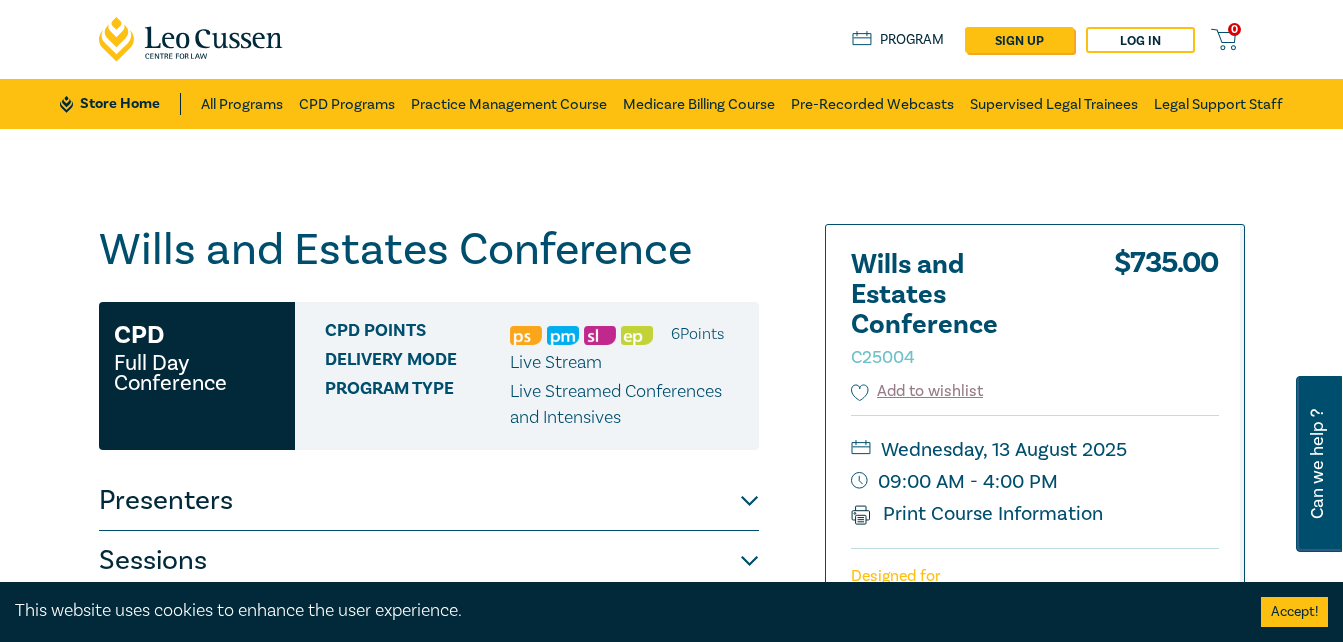 scroll, scrollTop: 198, scrollLeft: 0, axis: vertical 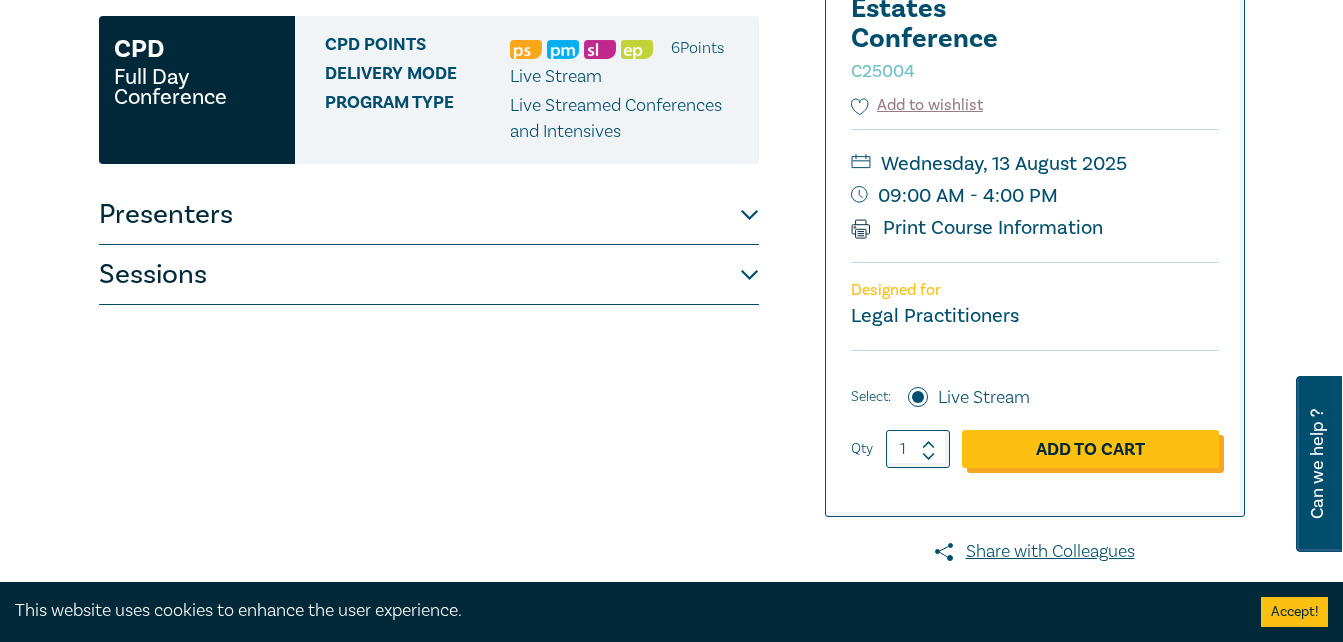 click on "Add to Cart" at bounding box center (1090, 449) 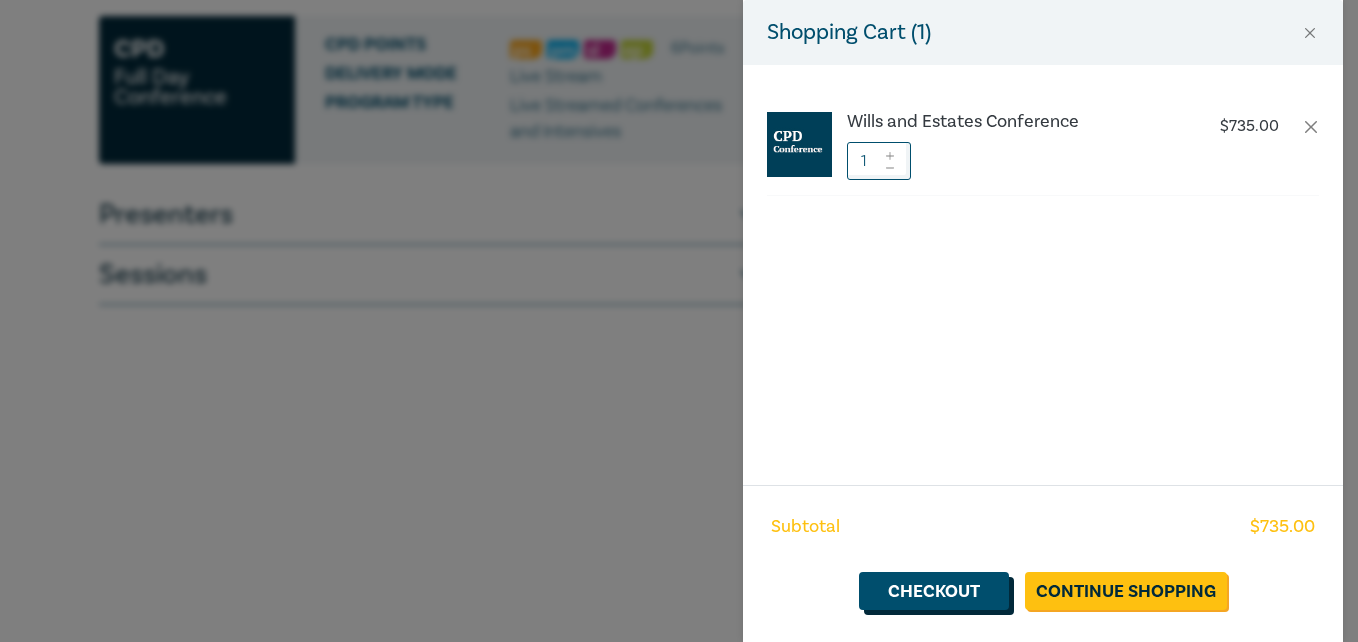 click on "Checkout" at bounding box center [934, 591] 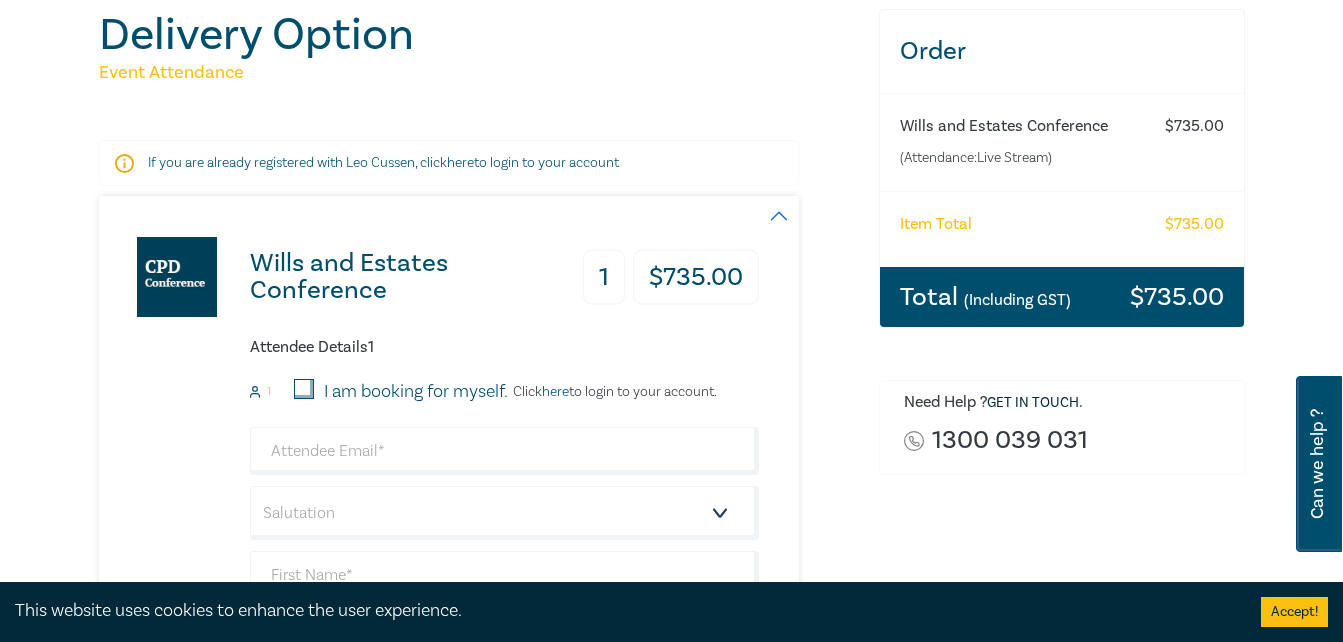 scroll, scrollTop: 207, scrollLeft: 0, axis: vertical 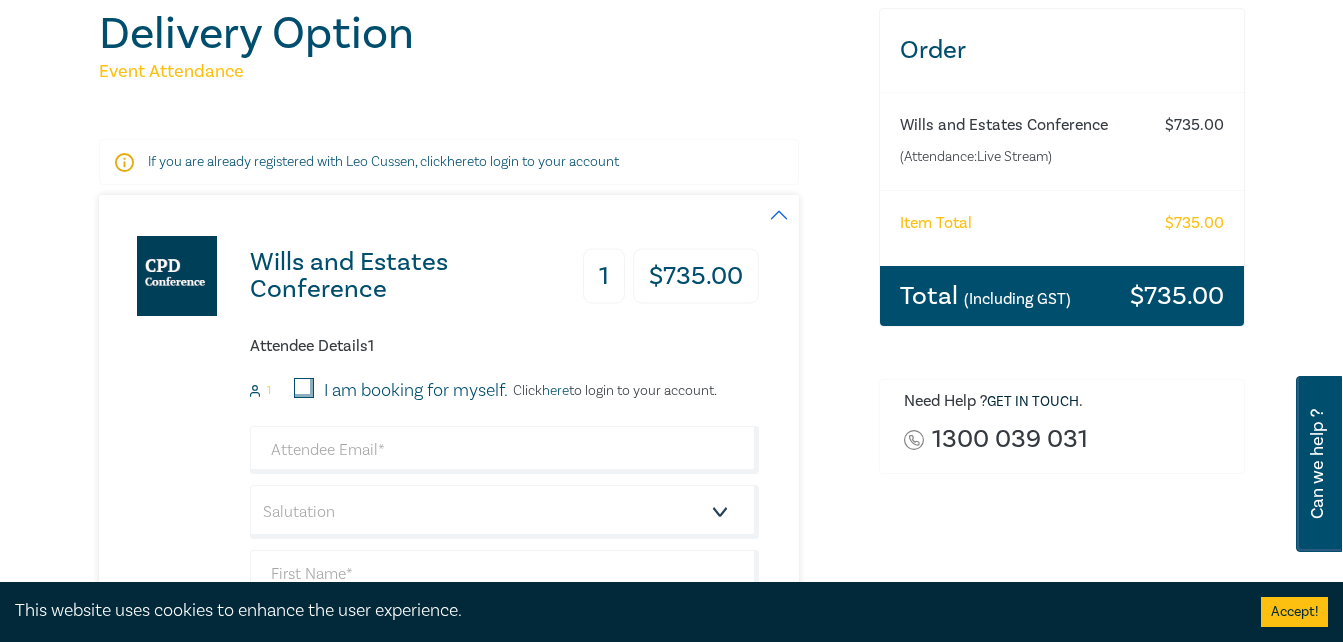 click on "I am booking for myself." at bounding box center [304, 388] 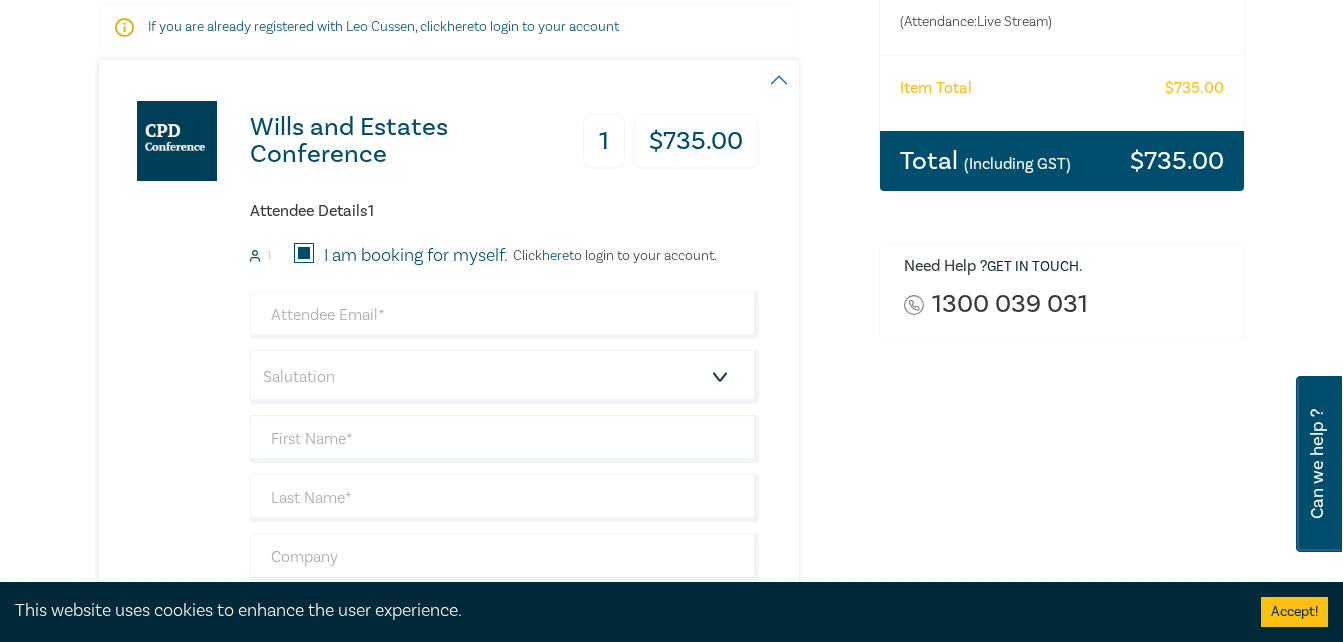 scroll, scrollTop: 336, scrollLeft: 0, axis: vertical 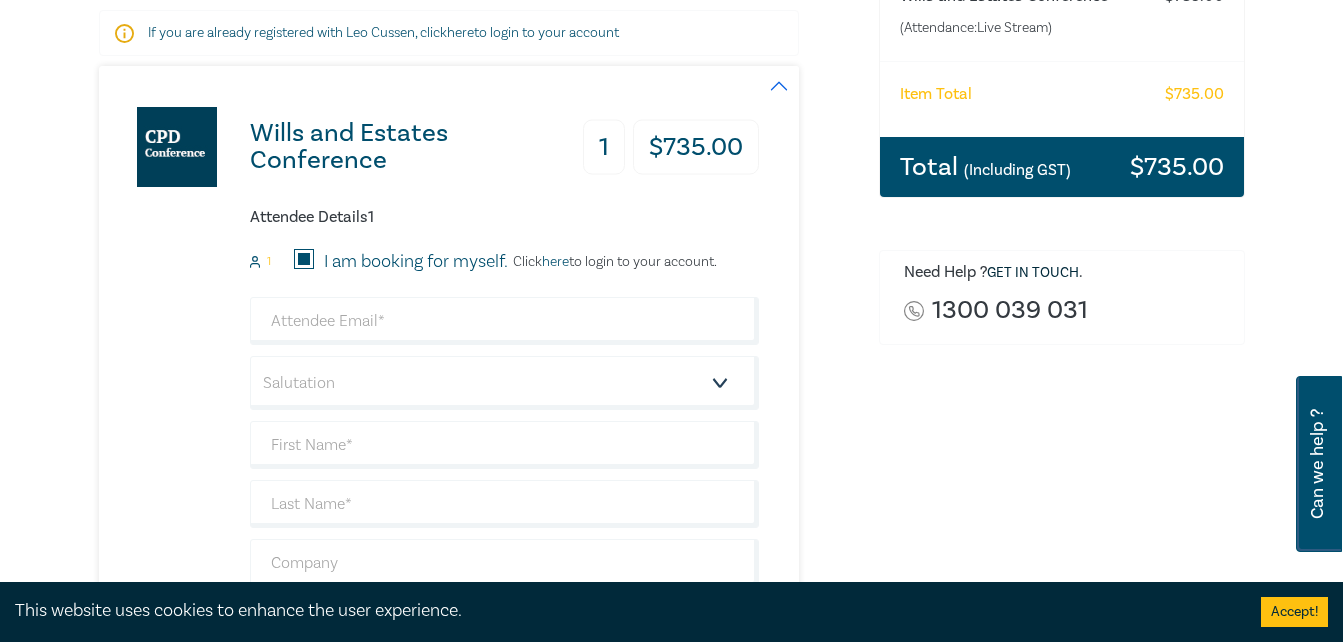 click on "here" at bounding box center (555, 262) 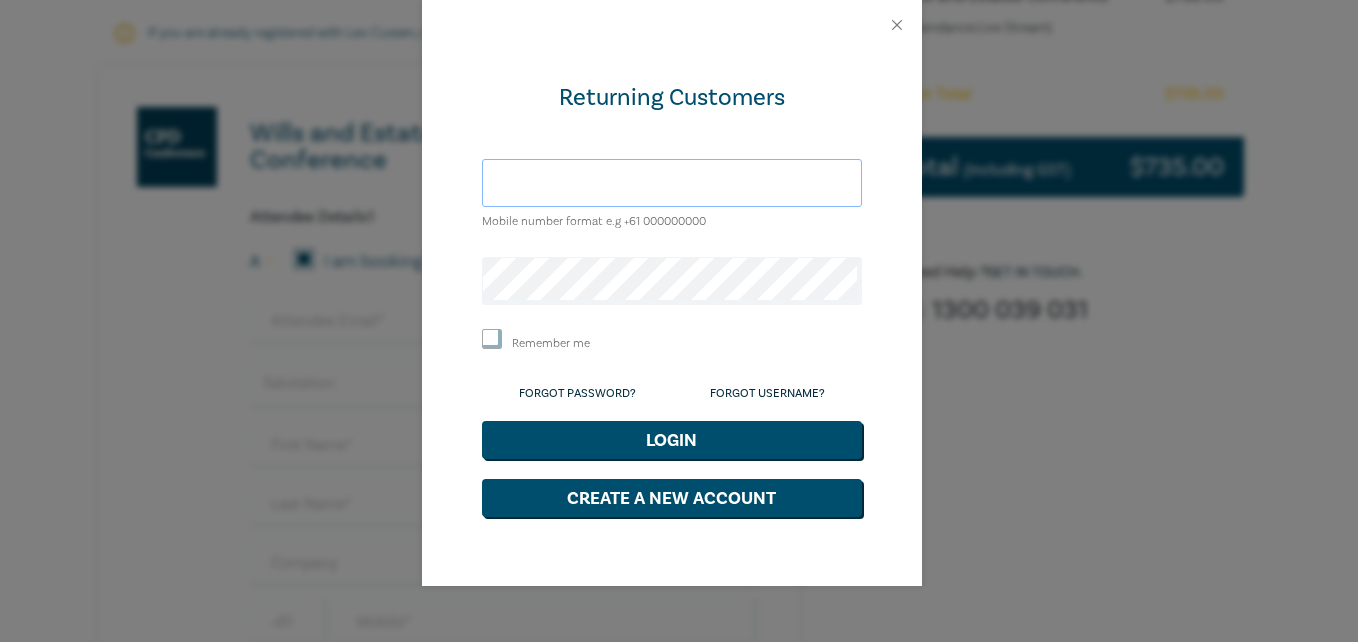click at bounding box center (672, 183) 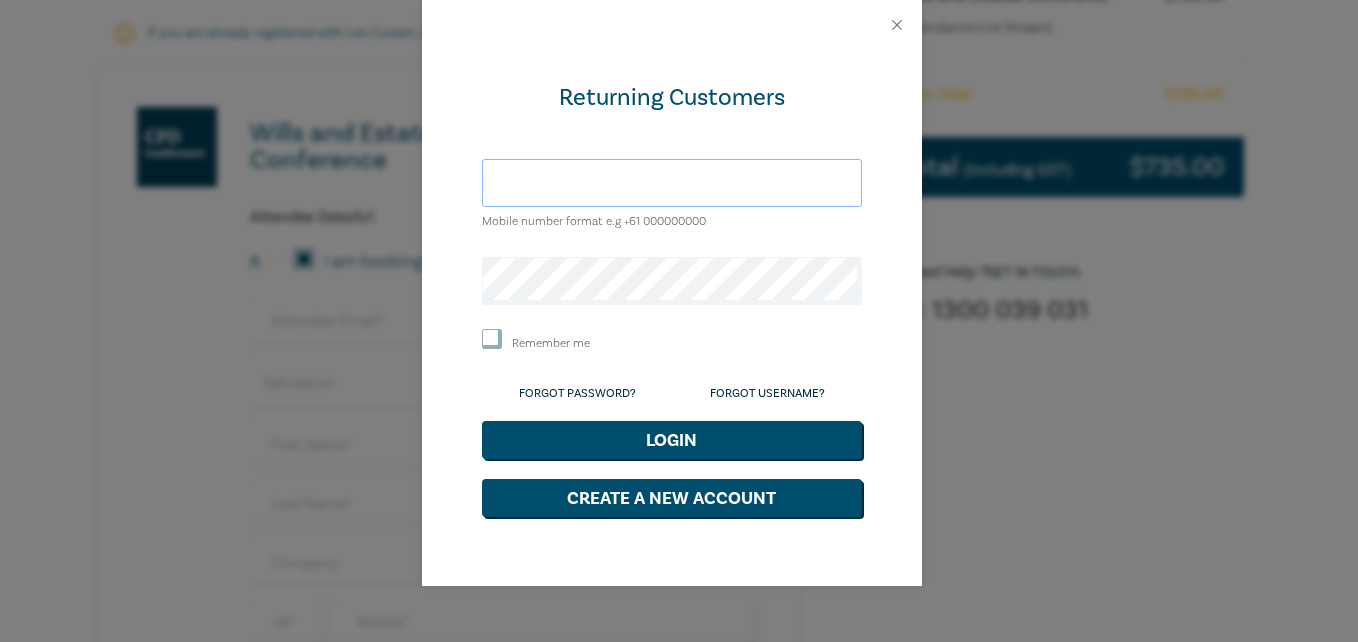 type on "anna@avonlegalvic.com.au" 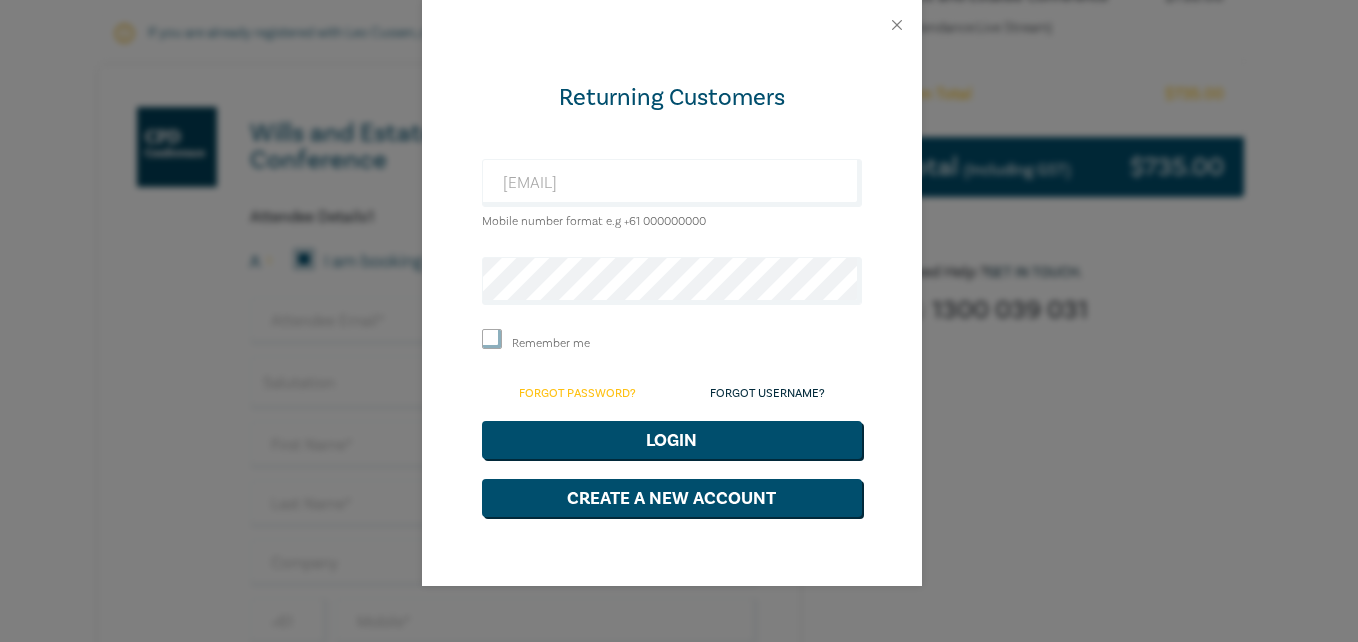 click on "Forgot Password?" at bounding box center [577, 393] 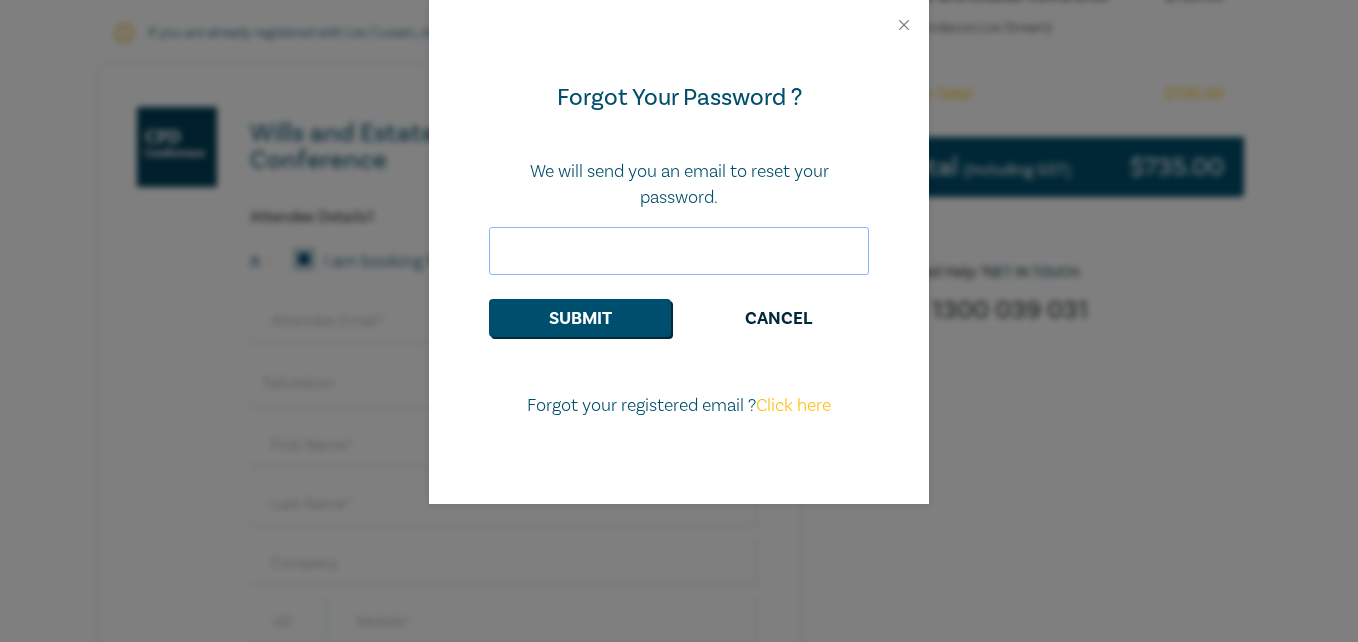 click at bounding box center [679, 251] 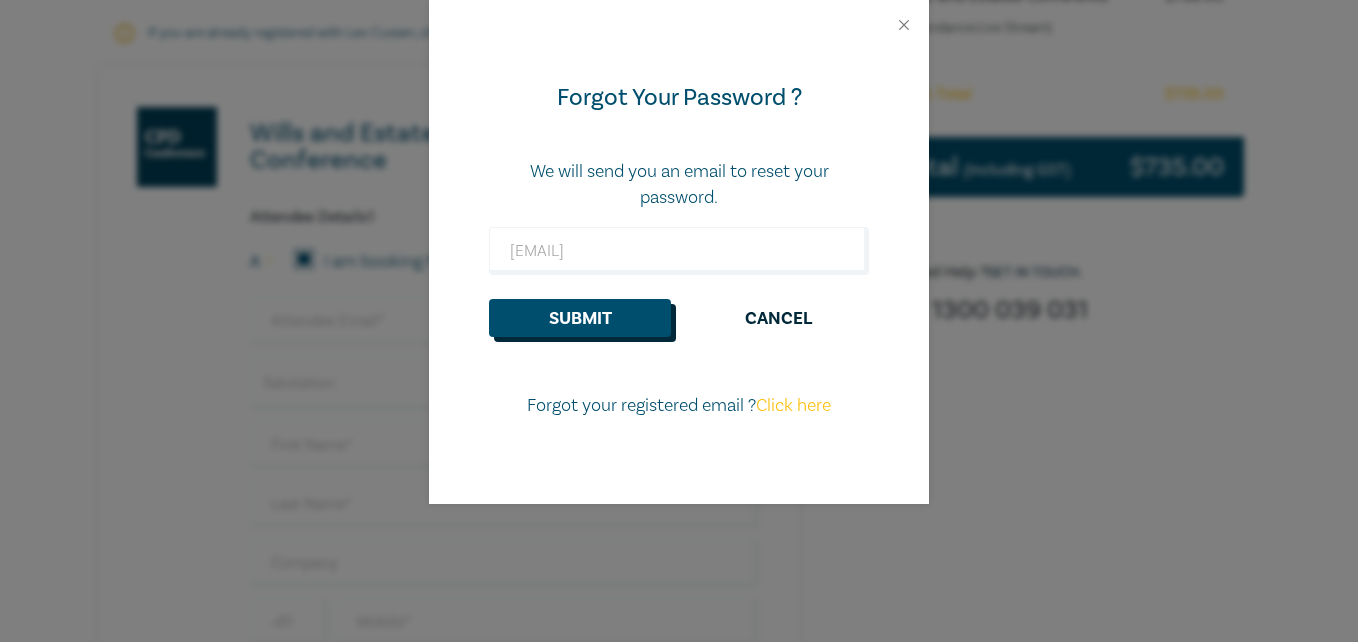 click on "Submit" at bounding box center (580, 318) 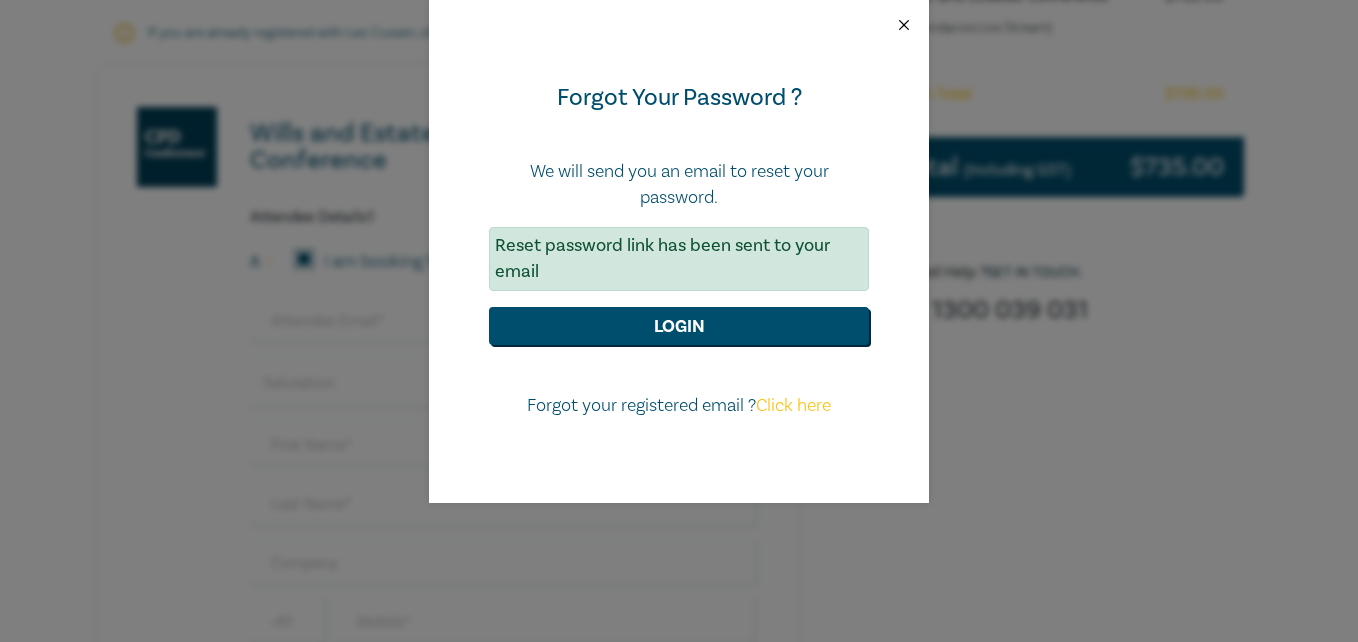 click at bounding box center [904, 25] 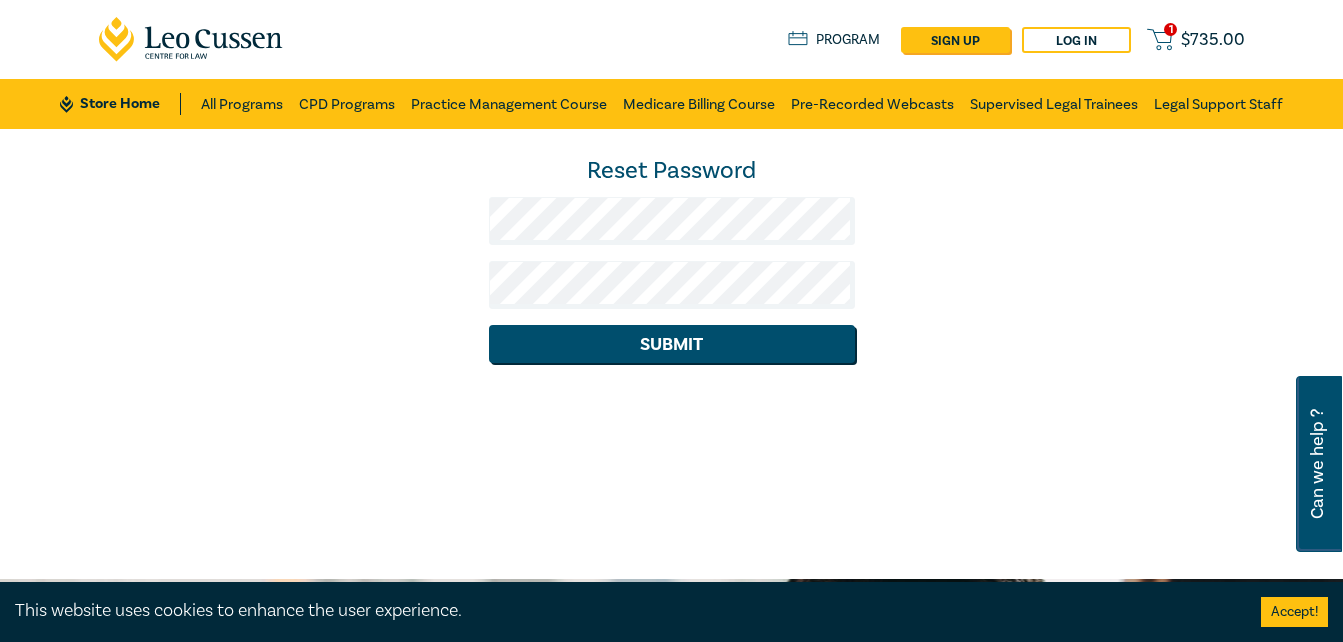 scroll, scrollTop: 0, scrollLeft: 0, axis: both 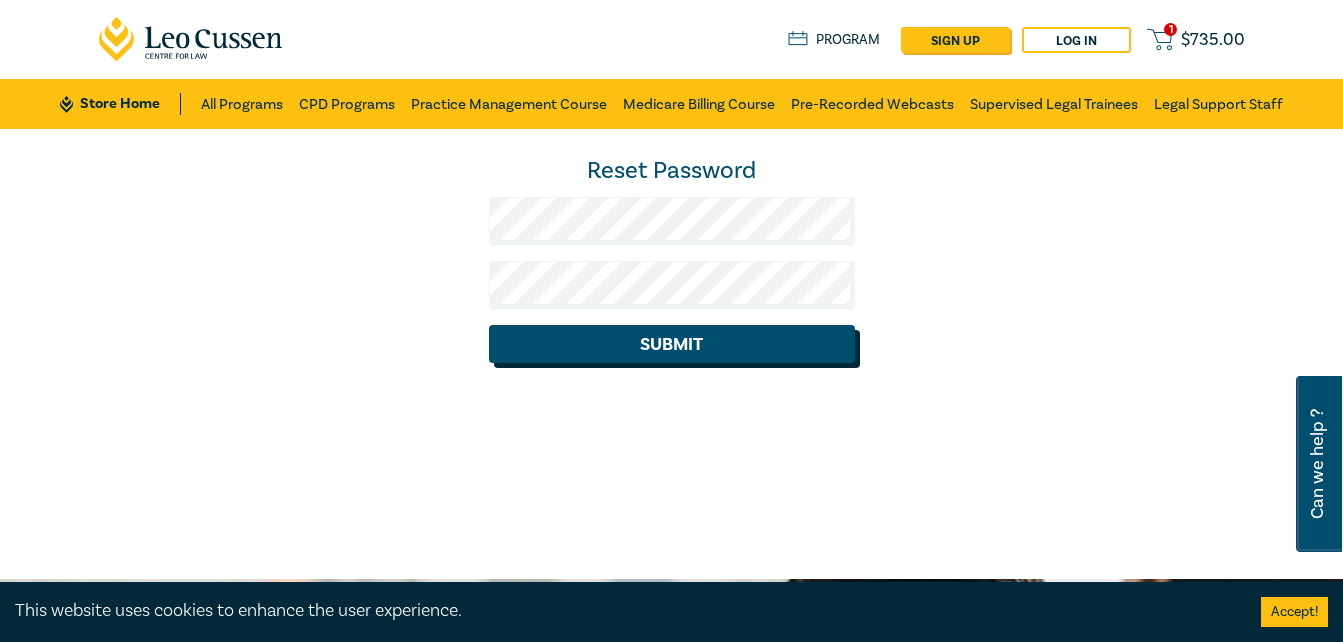 click on "Submit" 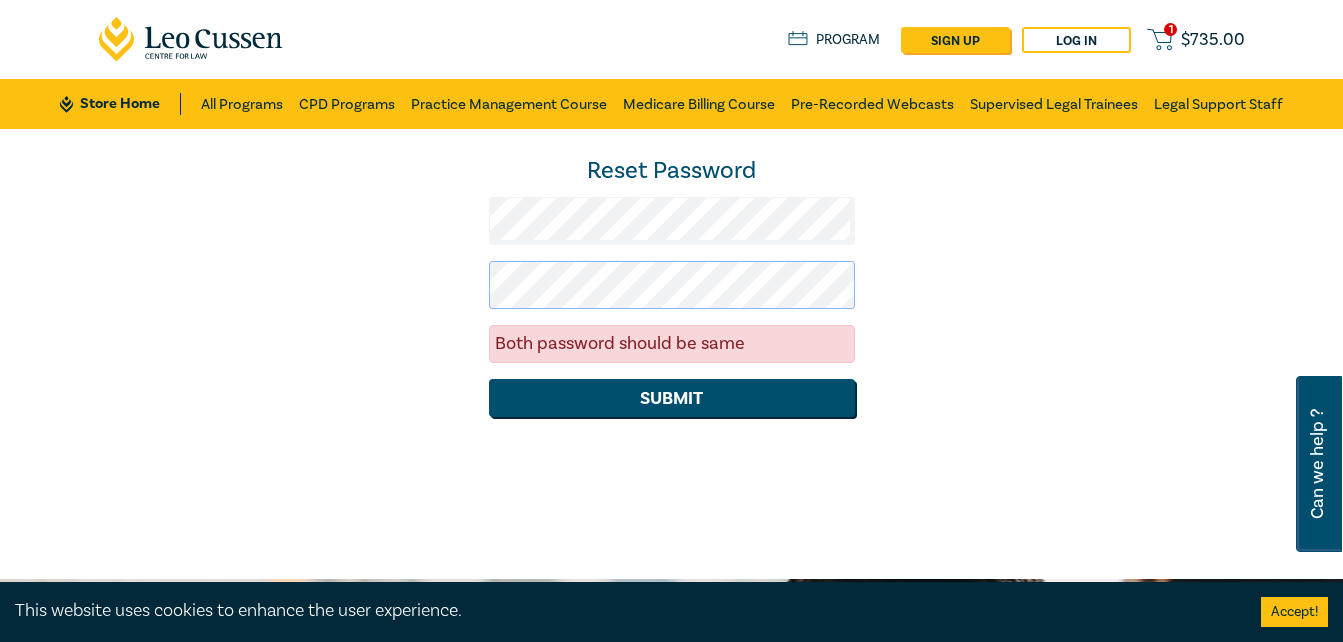 click on "Reset Password Both password should be same Submit" at bounding box center [672, 286] 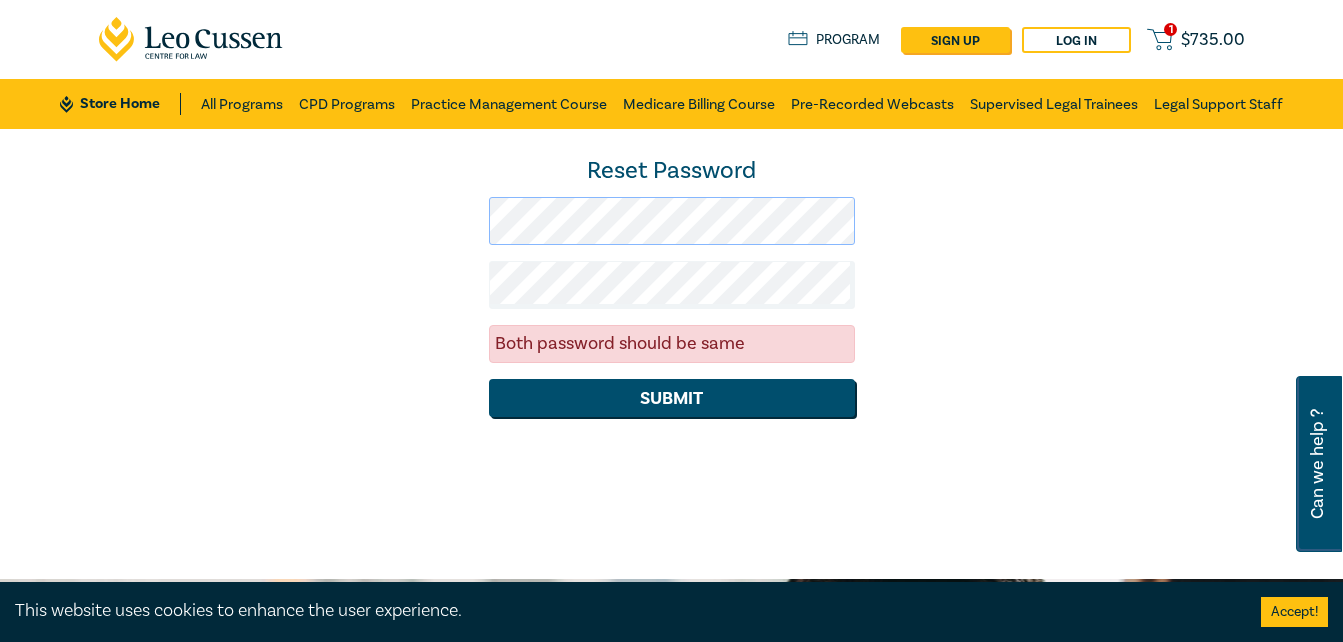 click on "Reset Password Both password should be same Submit" at bounding box center [672, 286] 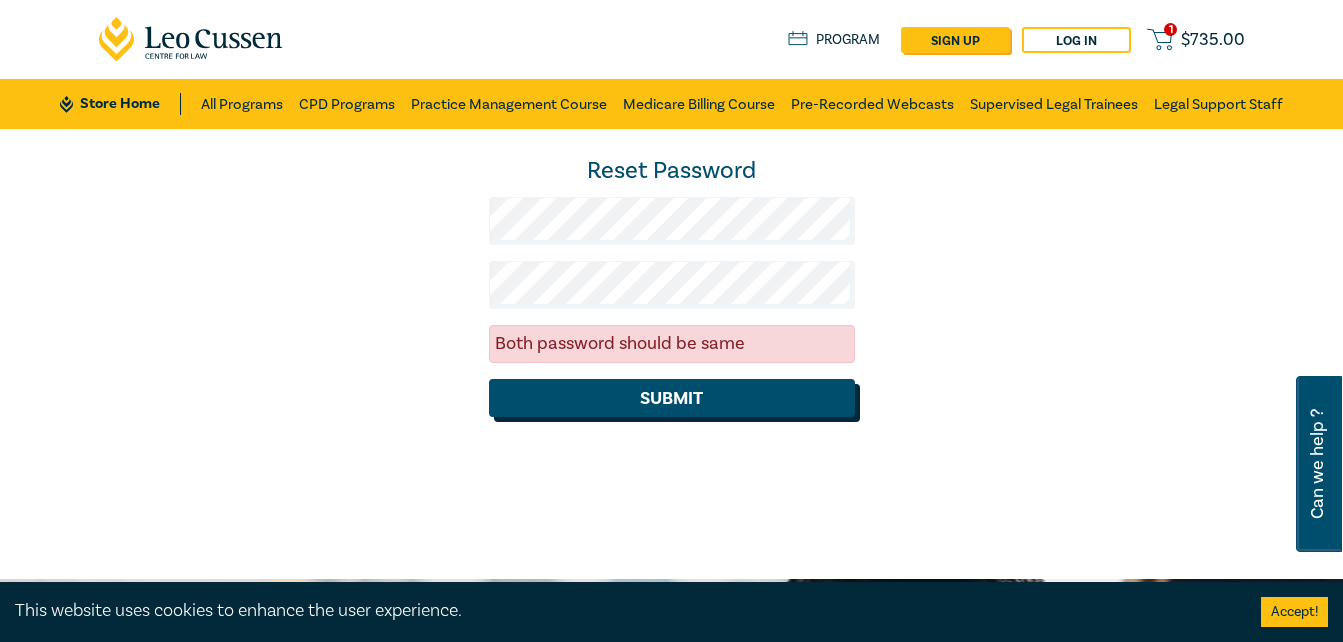 click on "Submit" 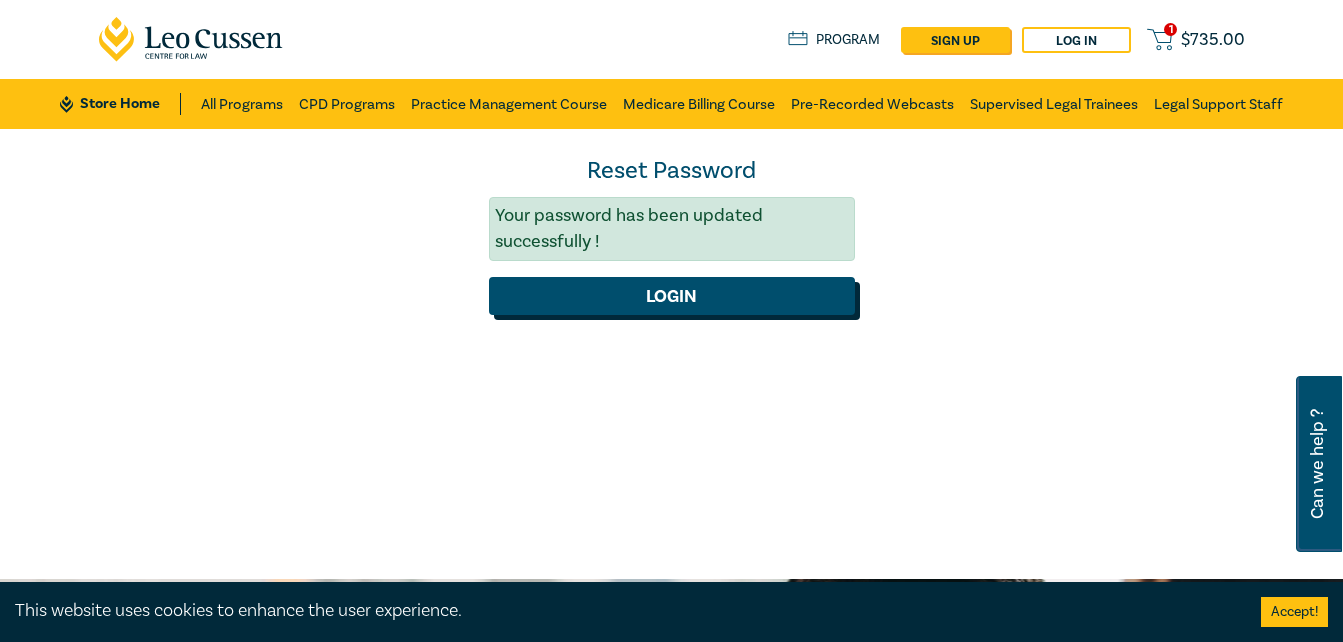 click on "Login" 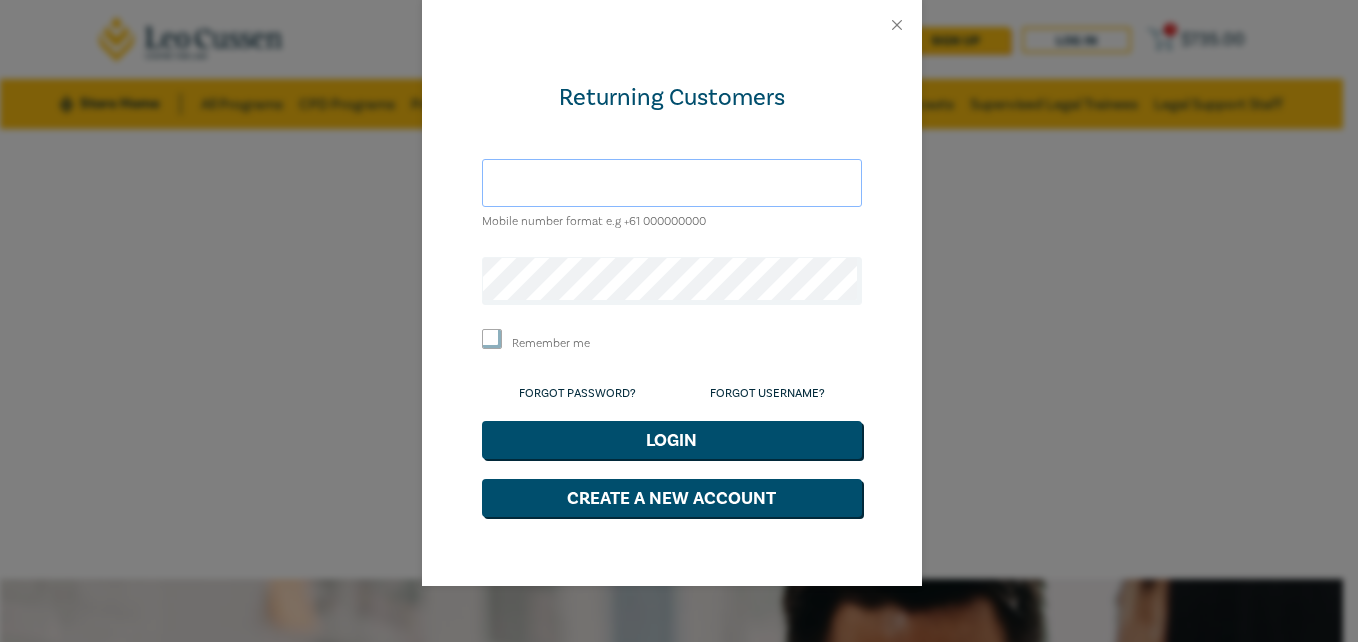 click at bounding box center [672, 183] 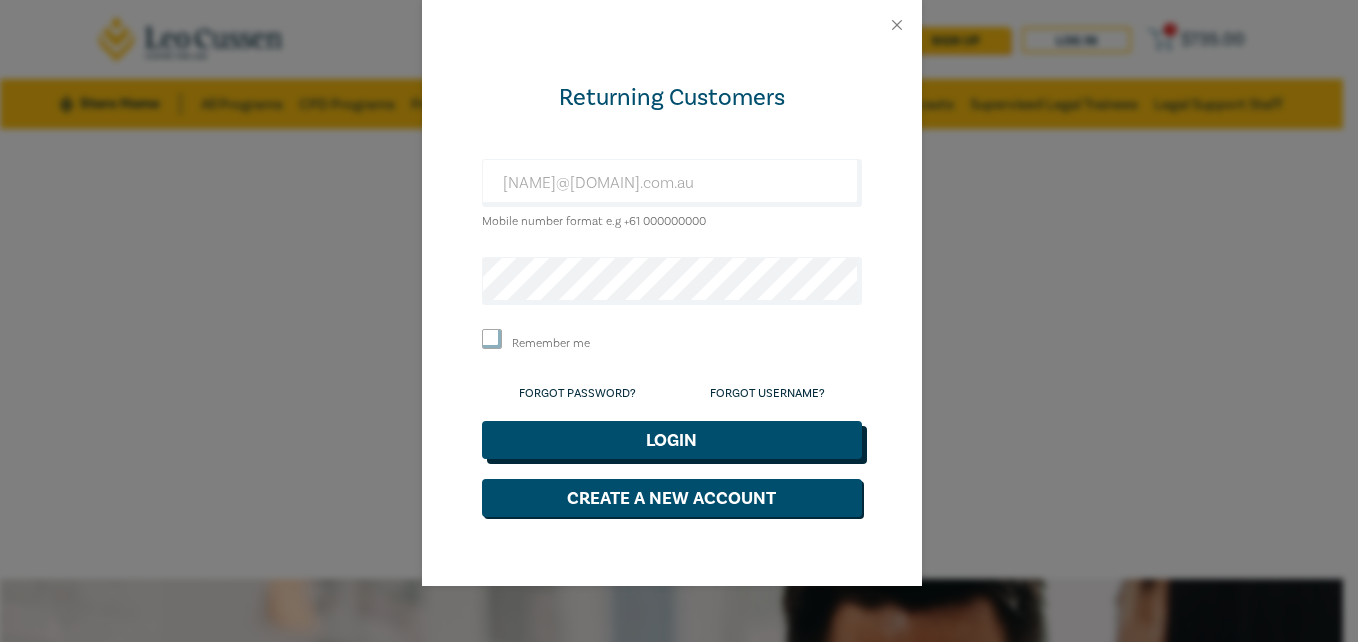 click on "Login" at bounding box center (672, 440) 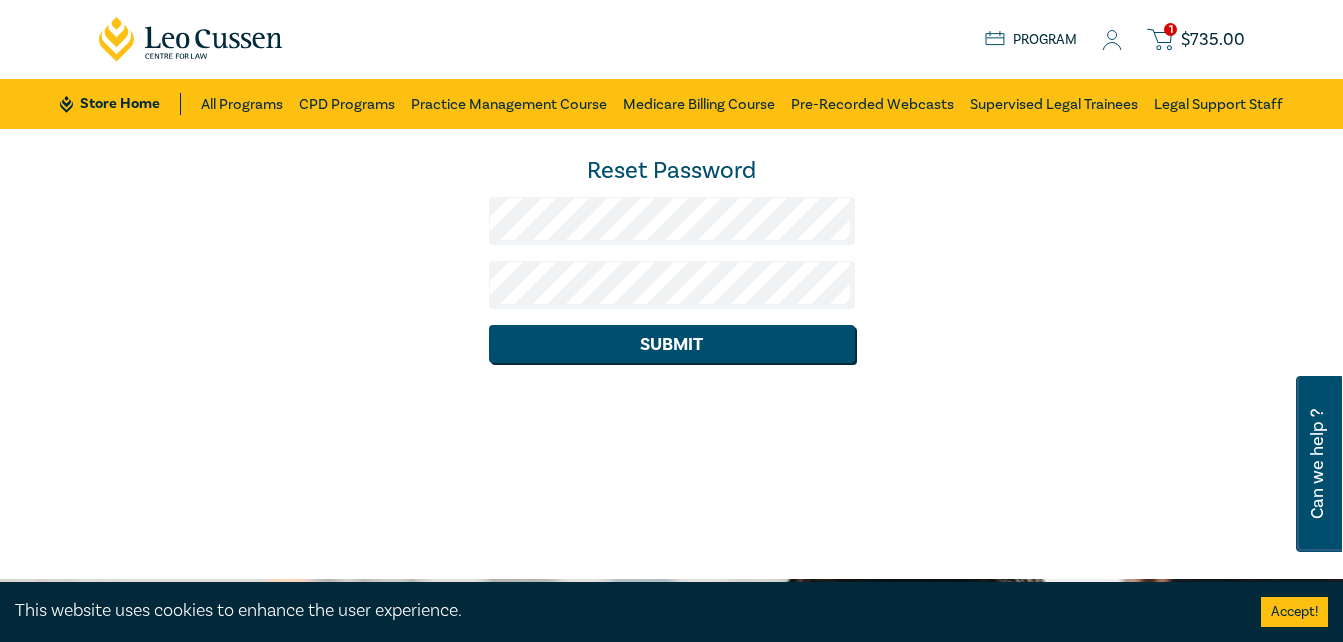 scroll, scrollTop: 0, scrollLeft: 0, axis: both 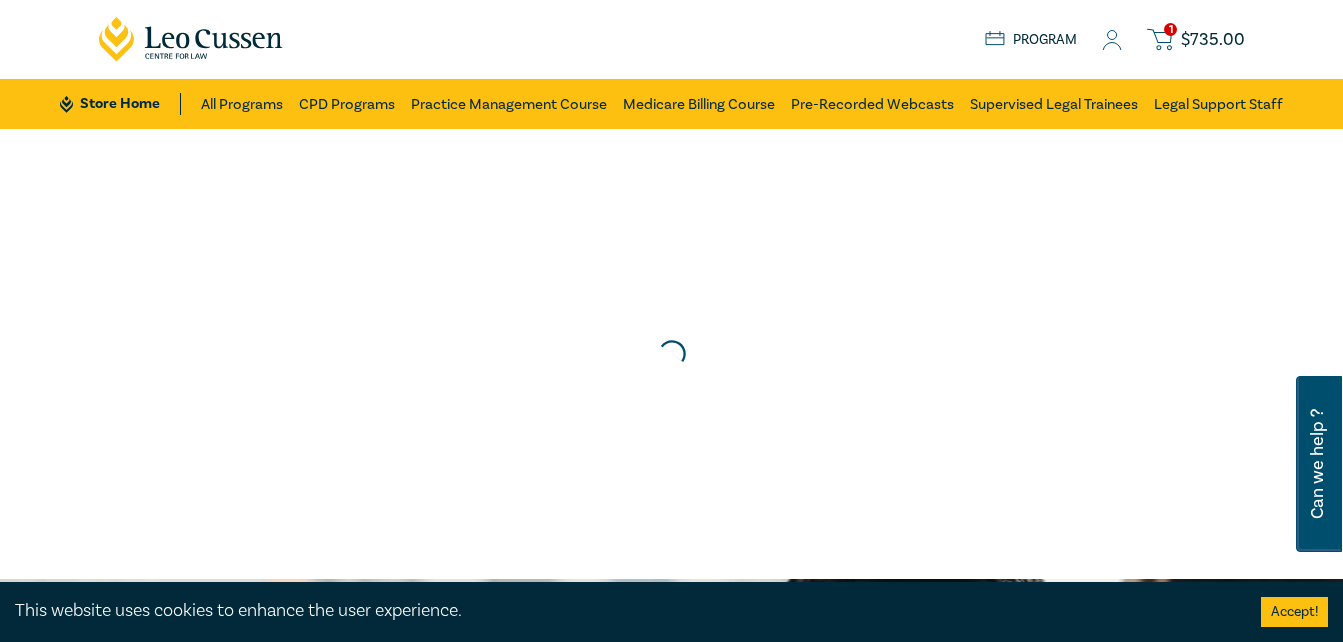 click on "$ 735.00" at bounding box center [1213, 40] 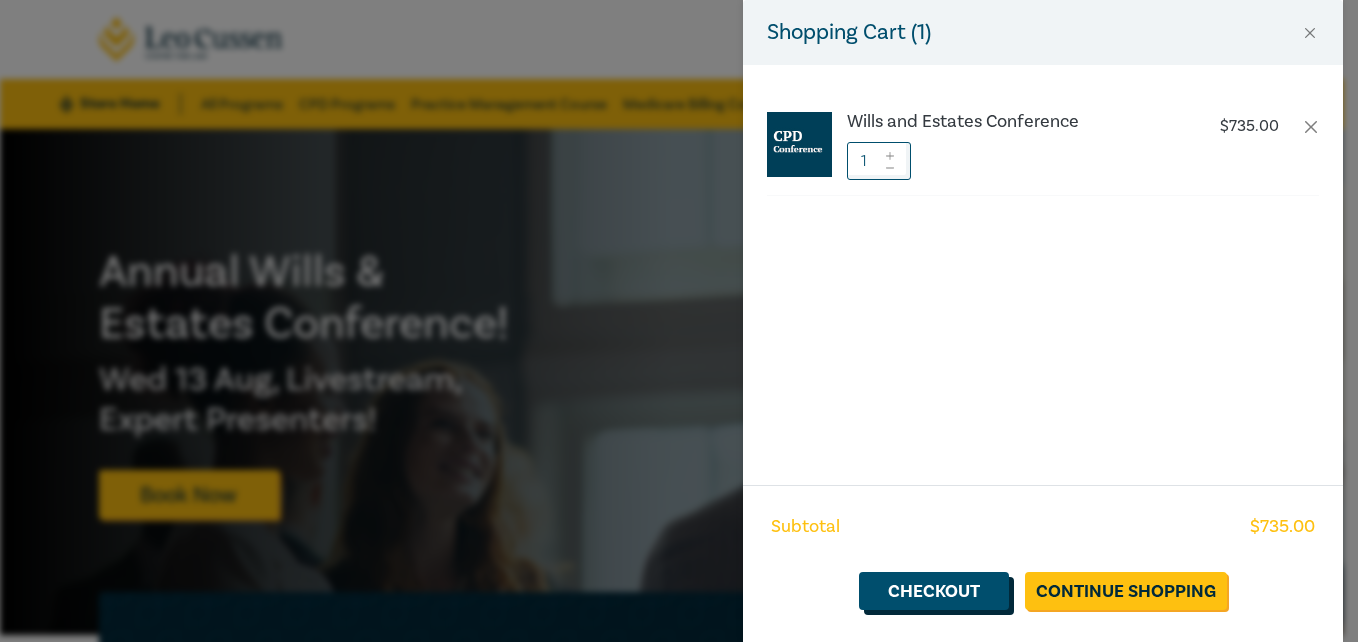 click on "Checkout" at bounding box center [934, 591] 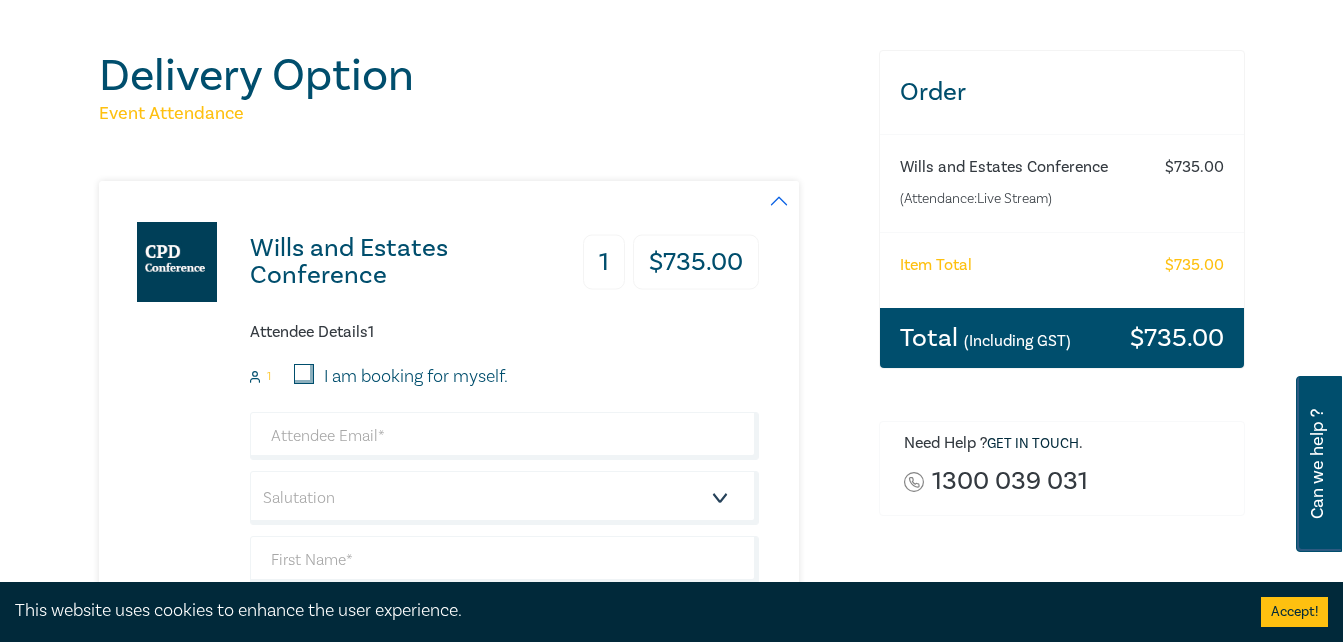 scroll, scrollTop: 167, scrollLeft: 0, axis: vertical 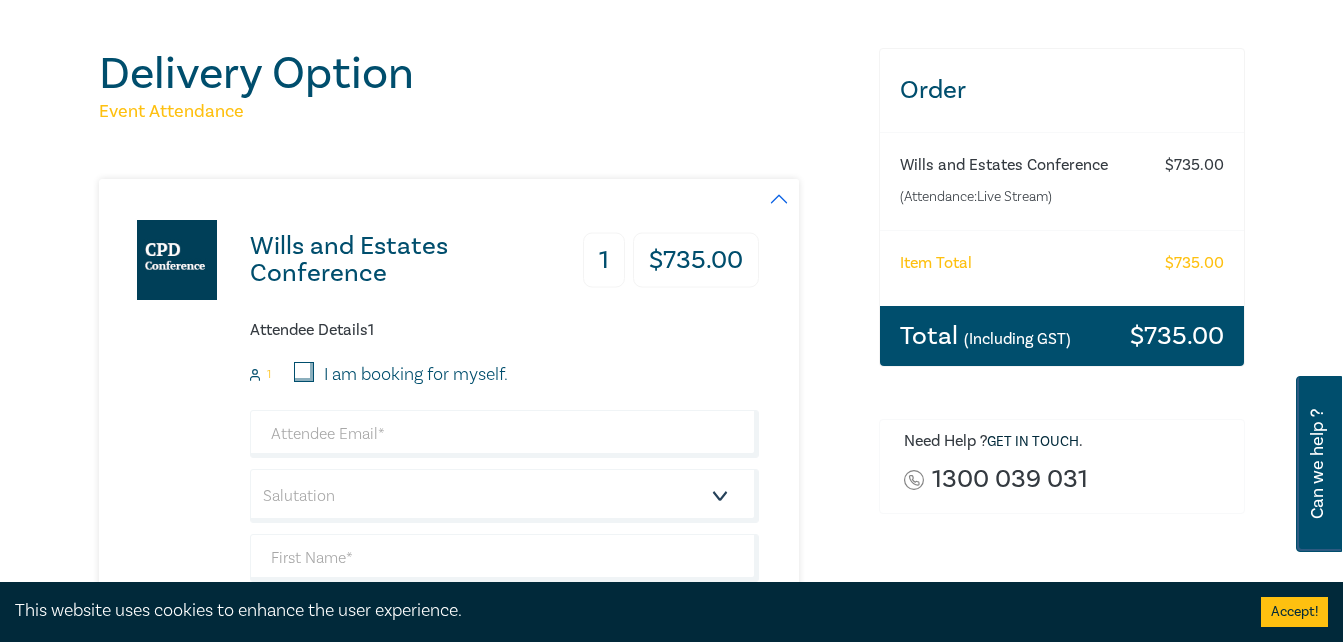 click on "I am booking for myself." at bounding box center [304, 372] 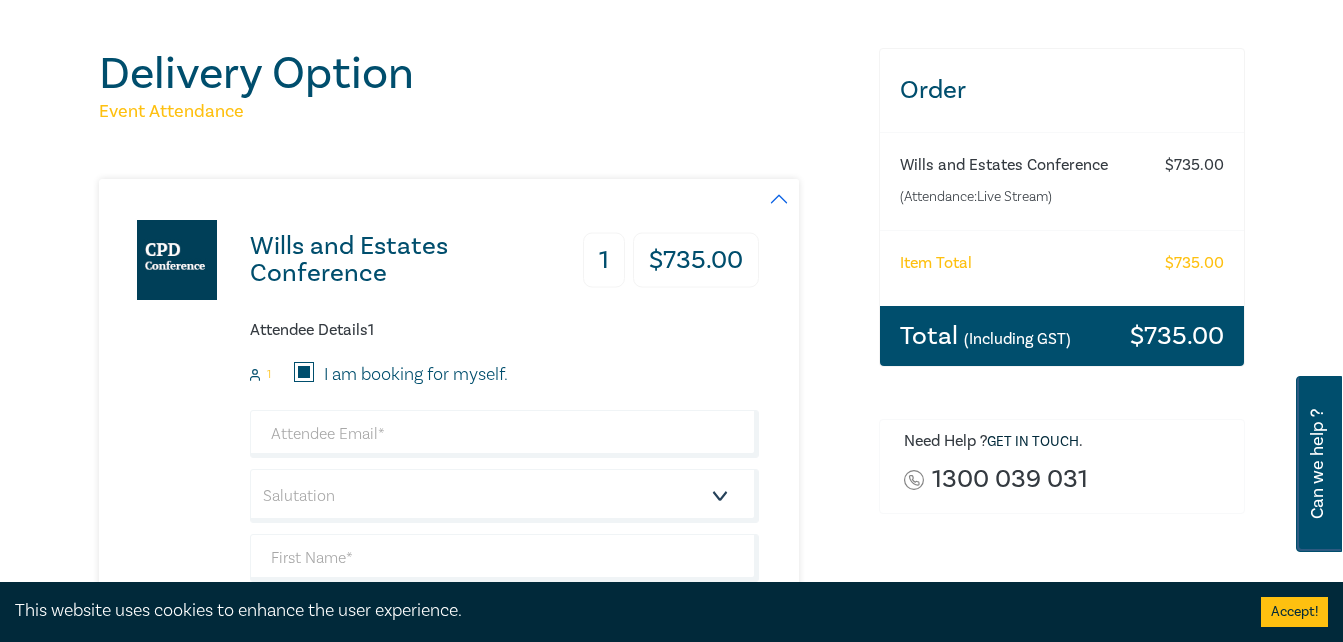 type on "anna@avonlegalvic.com.au" 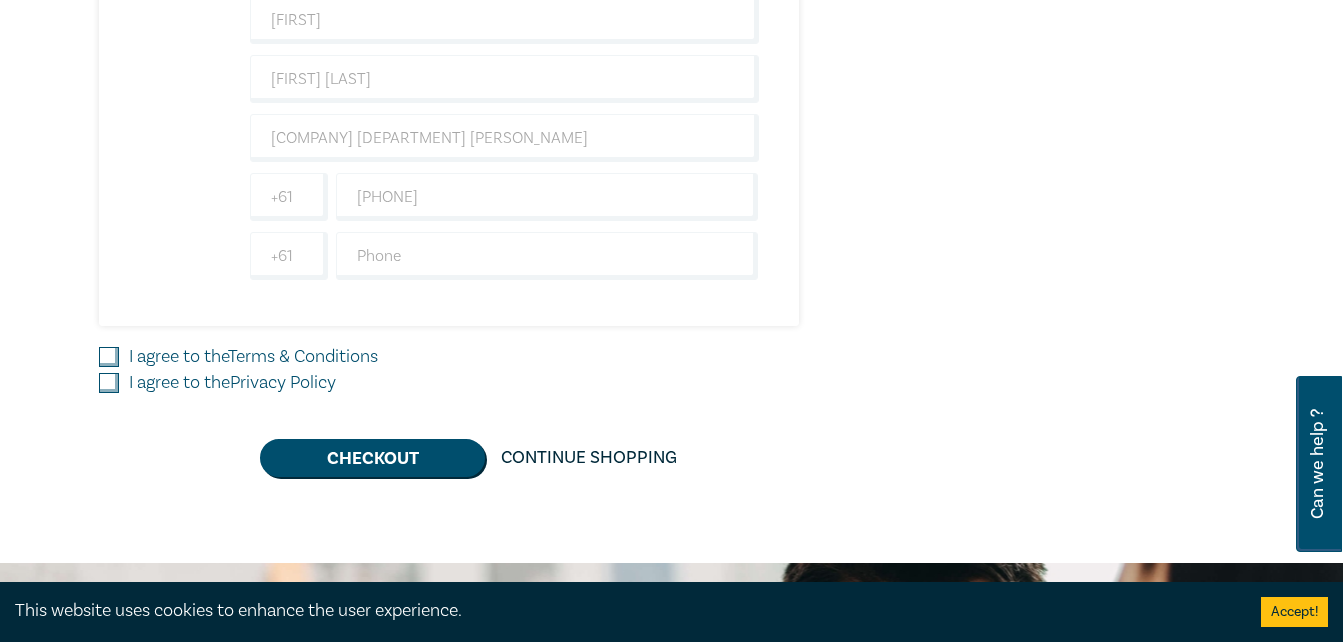 scroll, scrollTop: 706, scrollLeft: 0, axis: vertical 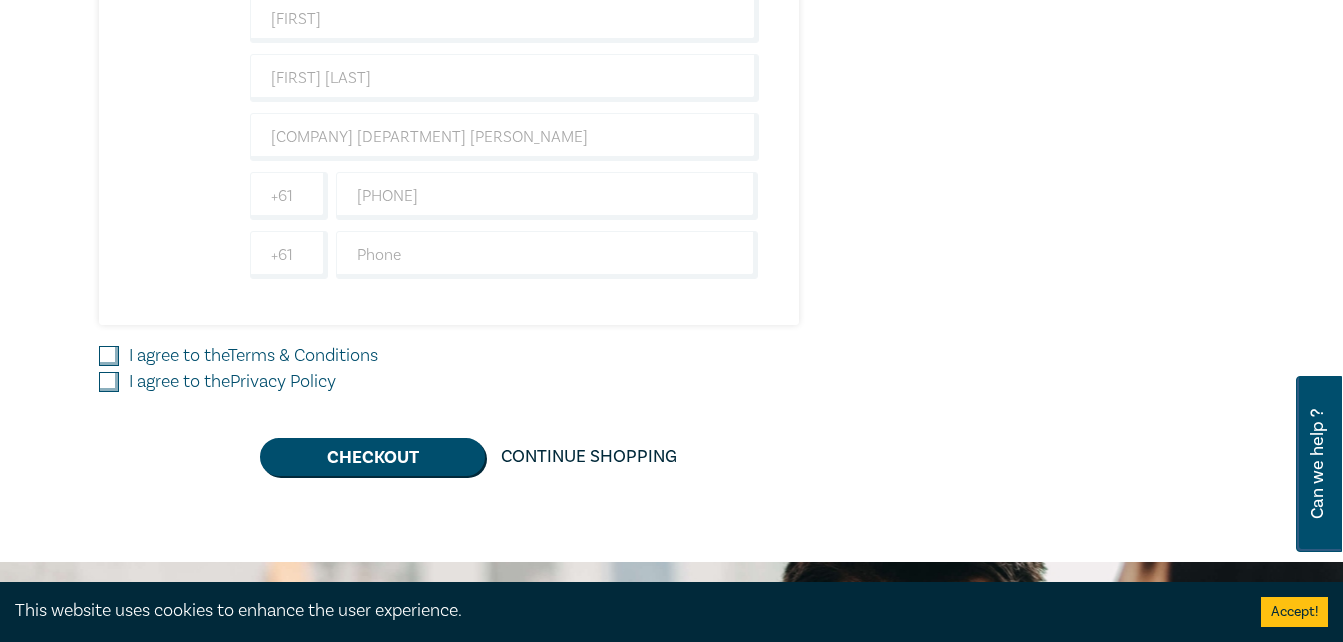 click on "I agree to the  Terms & Conditions" at bounding box center (109, 356) 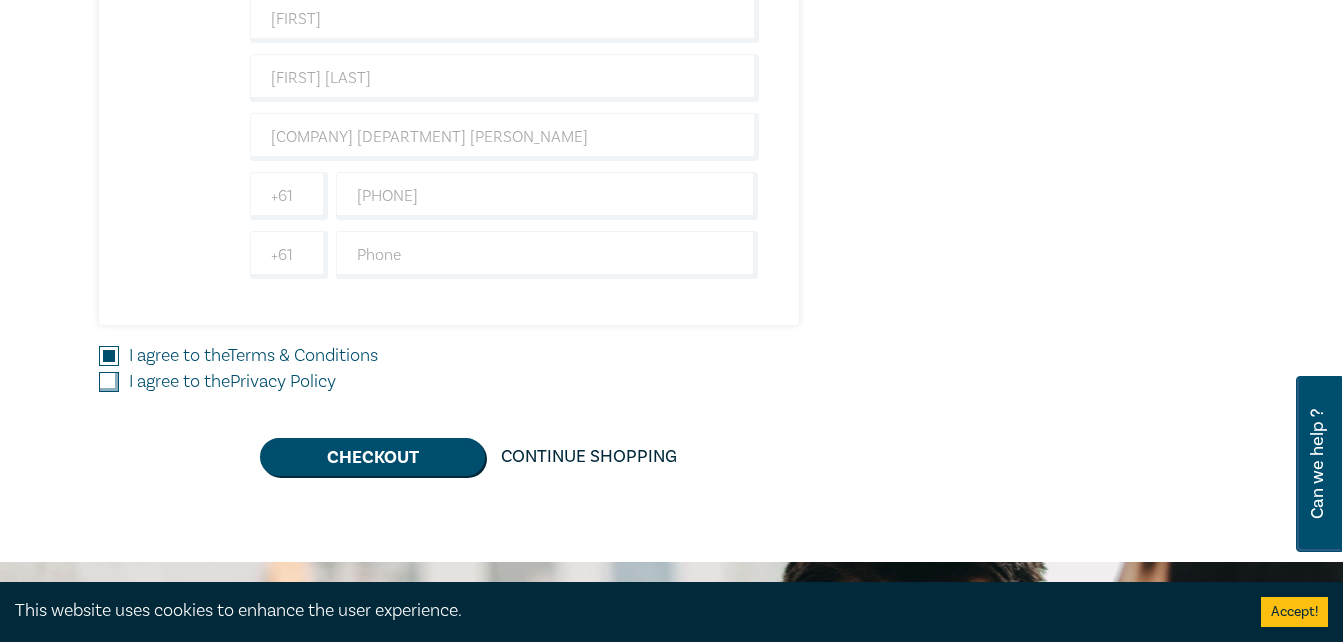 click on "I agree to the  Privacy Policy" at bounding box center (109, 382) 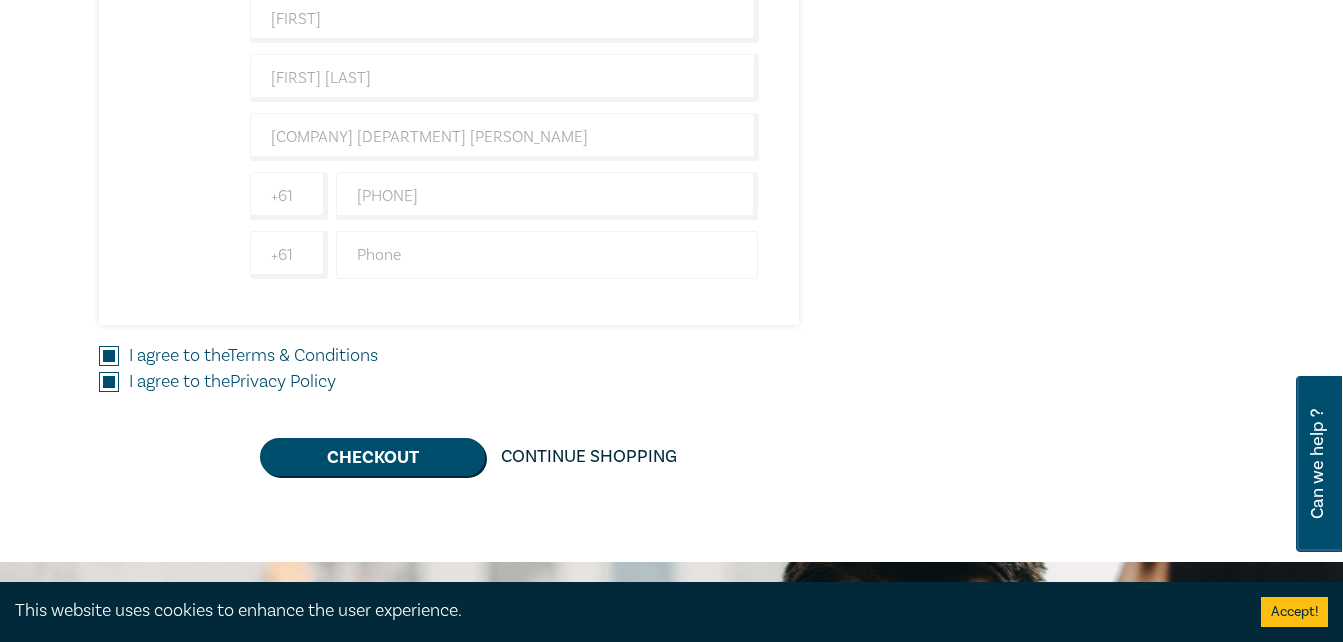 scroll, scrollTop: 0, scrollLeft: 0, axis: both 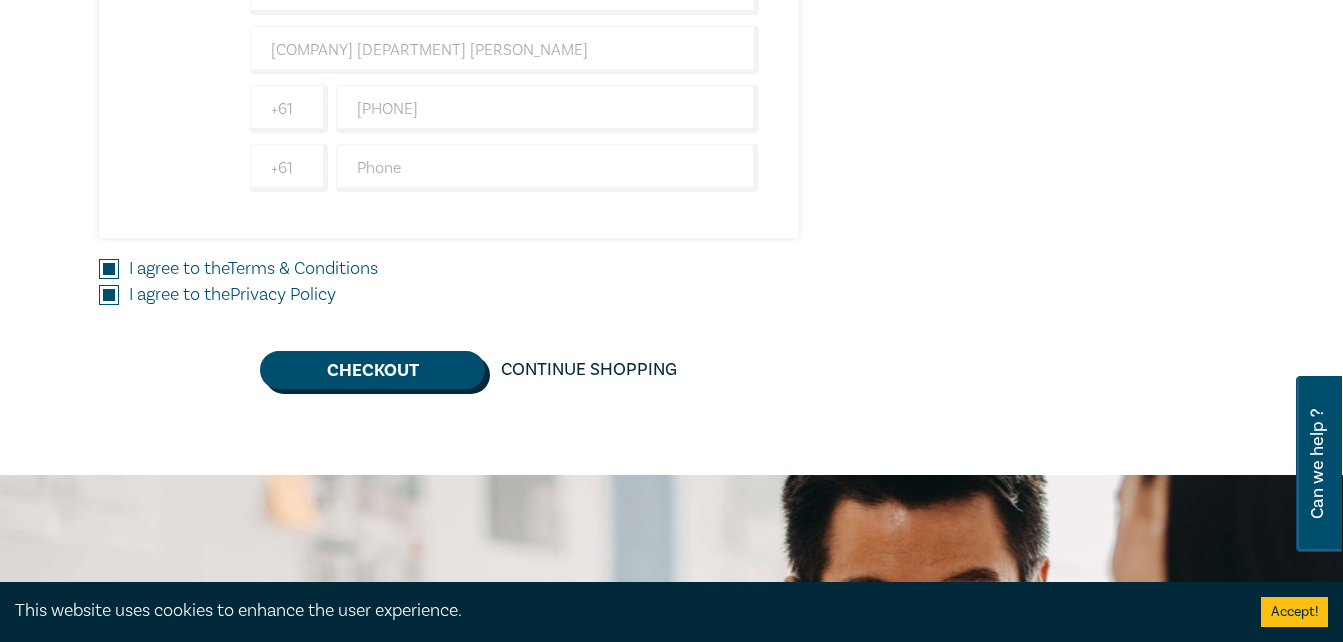 click on "Checkout" at bounding box center [372, 370] 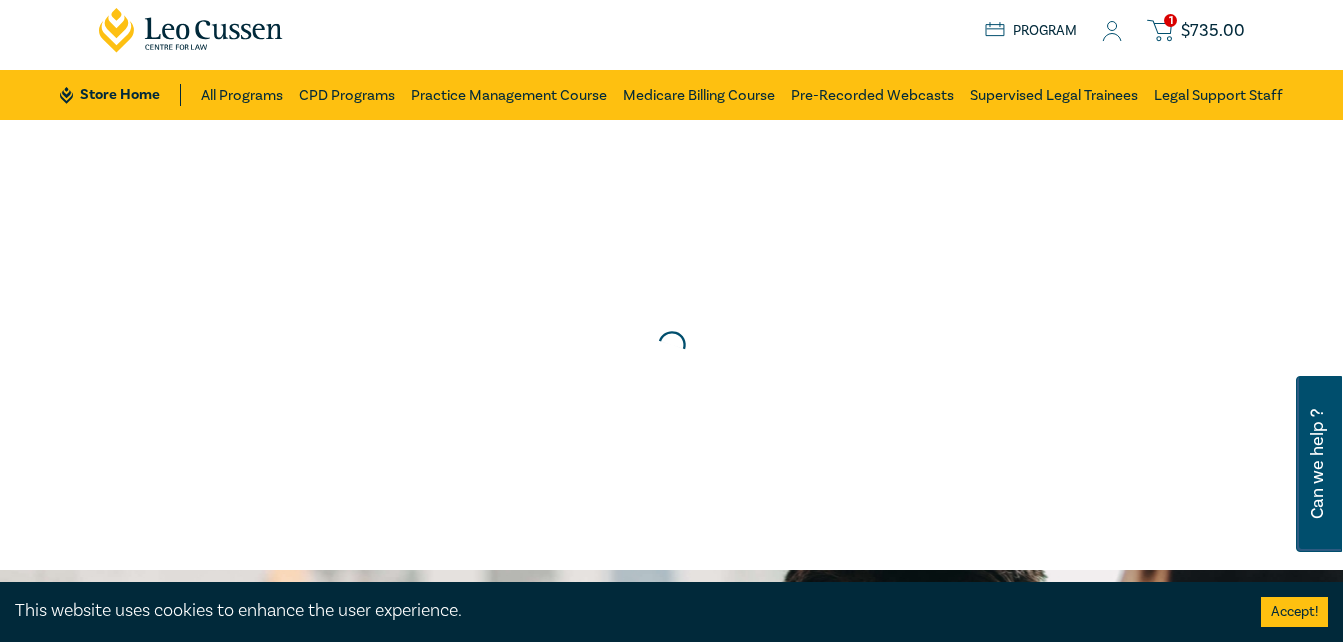 scroll, scrollTop: 0, scrollLeft: 0, axis: both 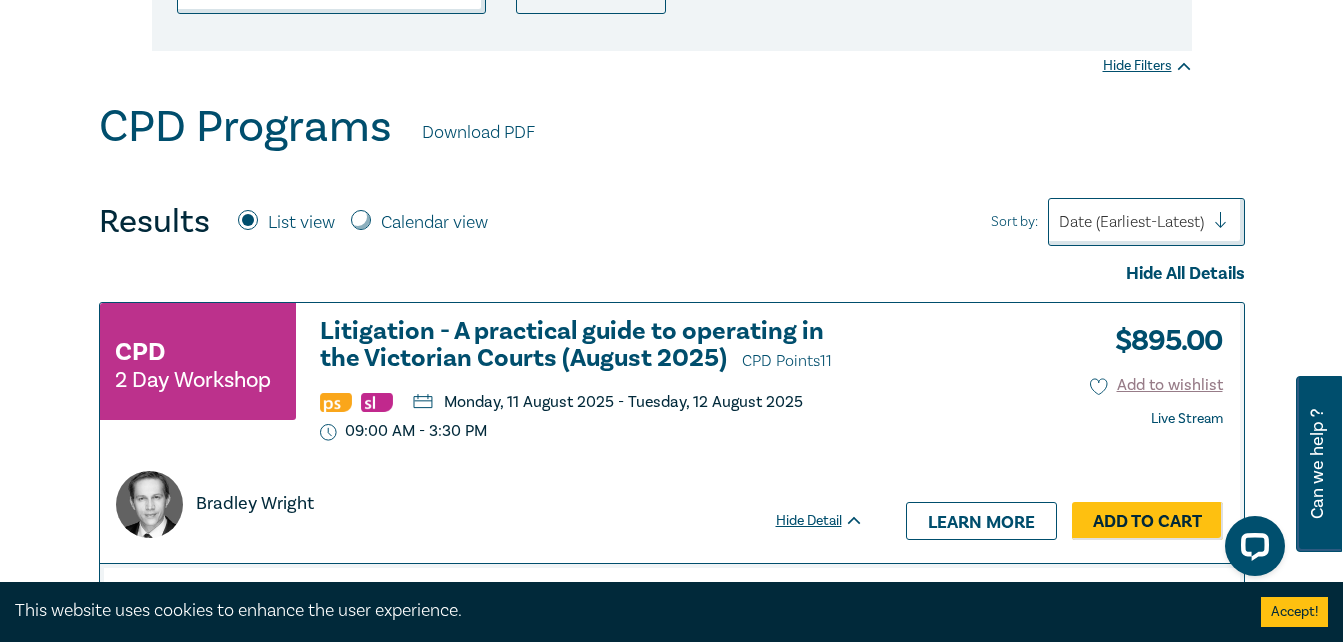 click on "Calendar view" at bounding box center (434, 223) 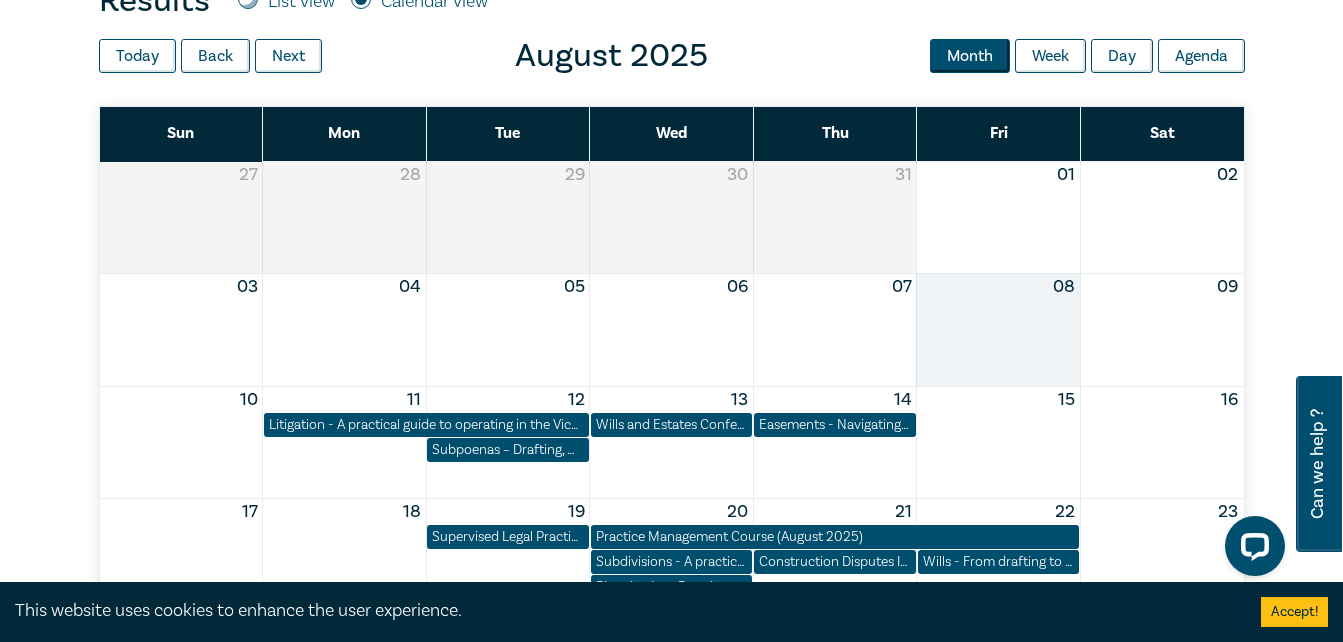 scroll, scrollTop: 790, scrollLeft: 0, axis: vertical 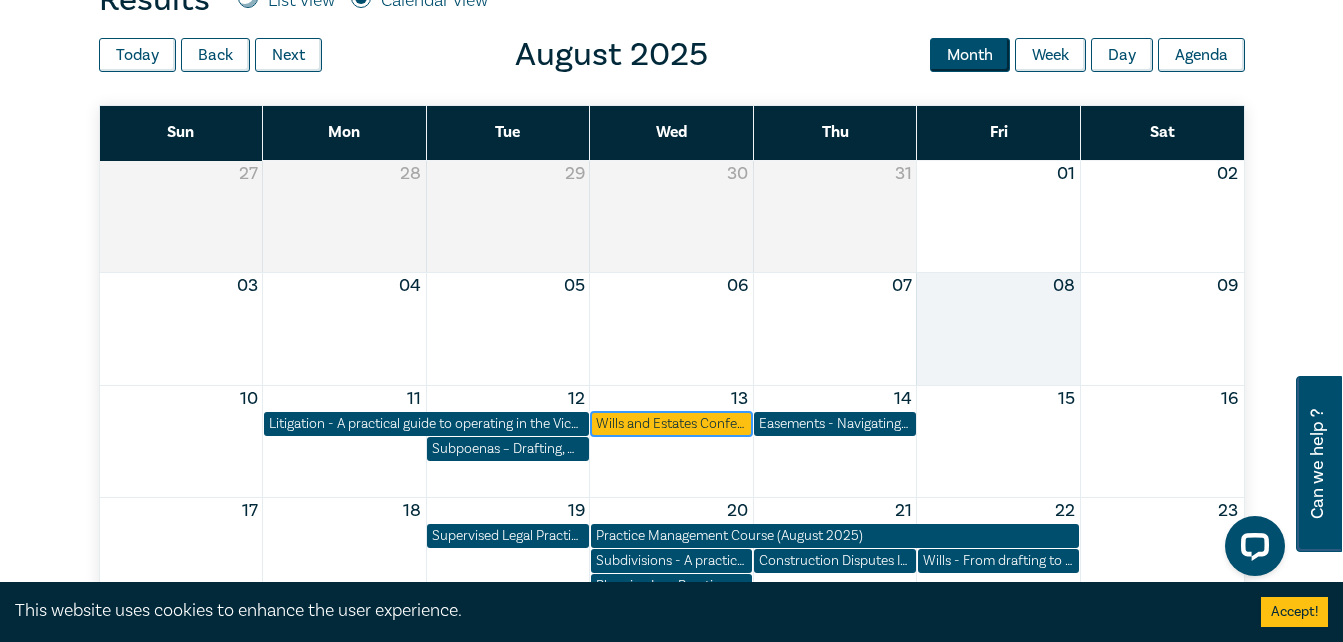click on "Wills and Estates Conference" at bounding box center [671, 424] 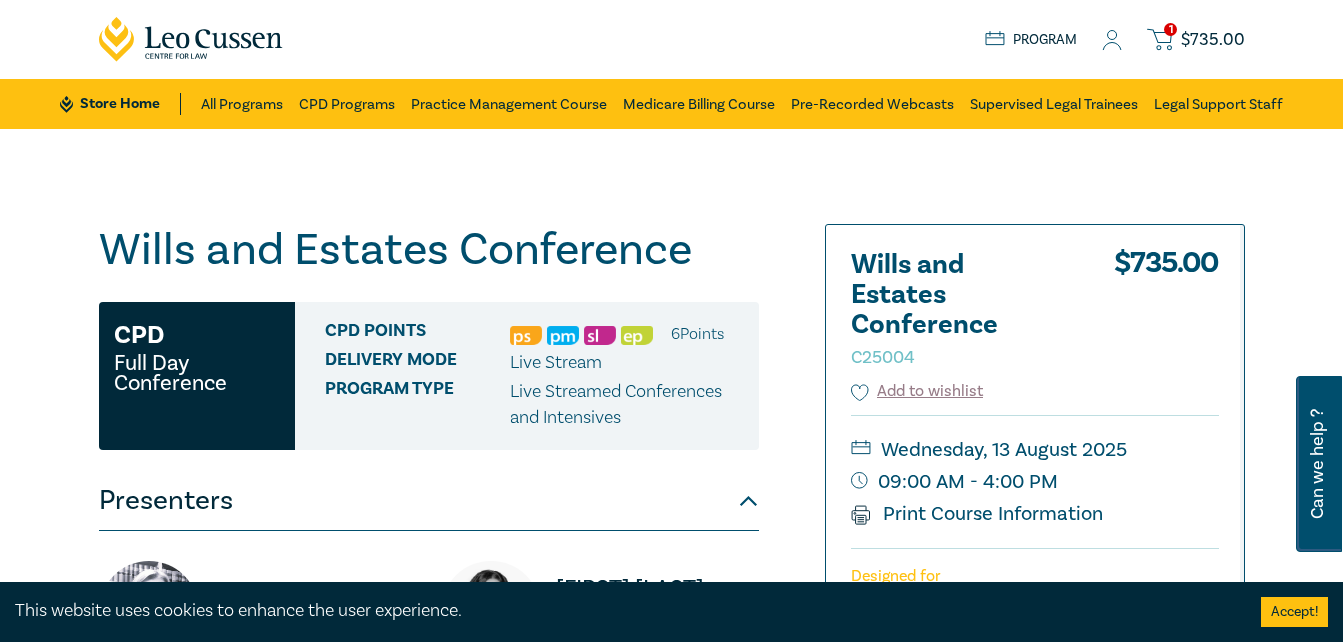 scroll, scrollTop: 0, scrollLeft: 0, axis: both 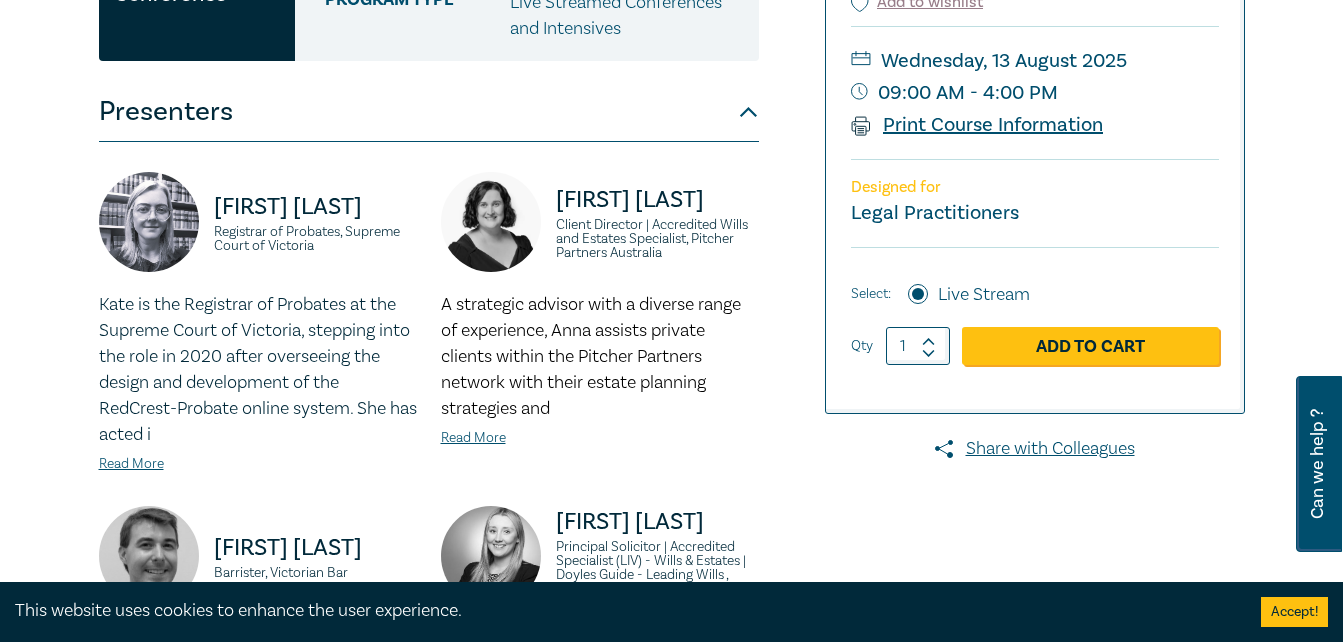 click on "Print Course Information" at bounding box center (977, 125) 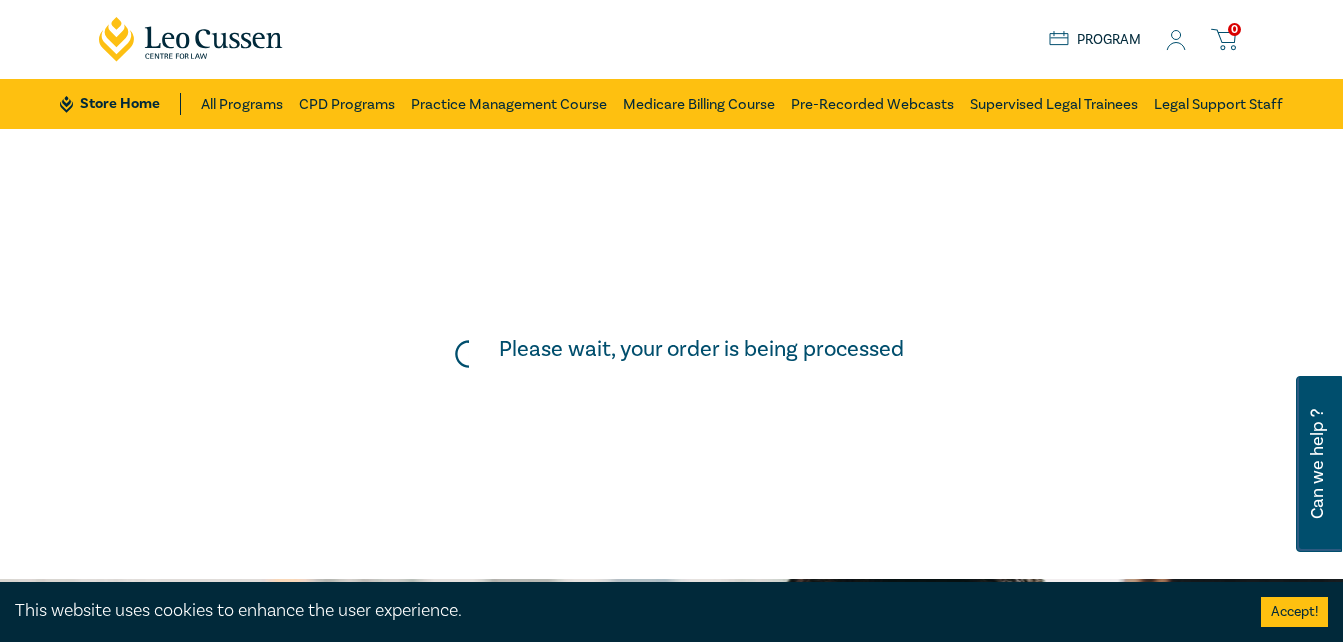scroll, scrollTop: 0, scrollLeft: 0, axis: both 